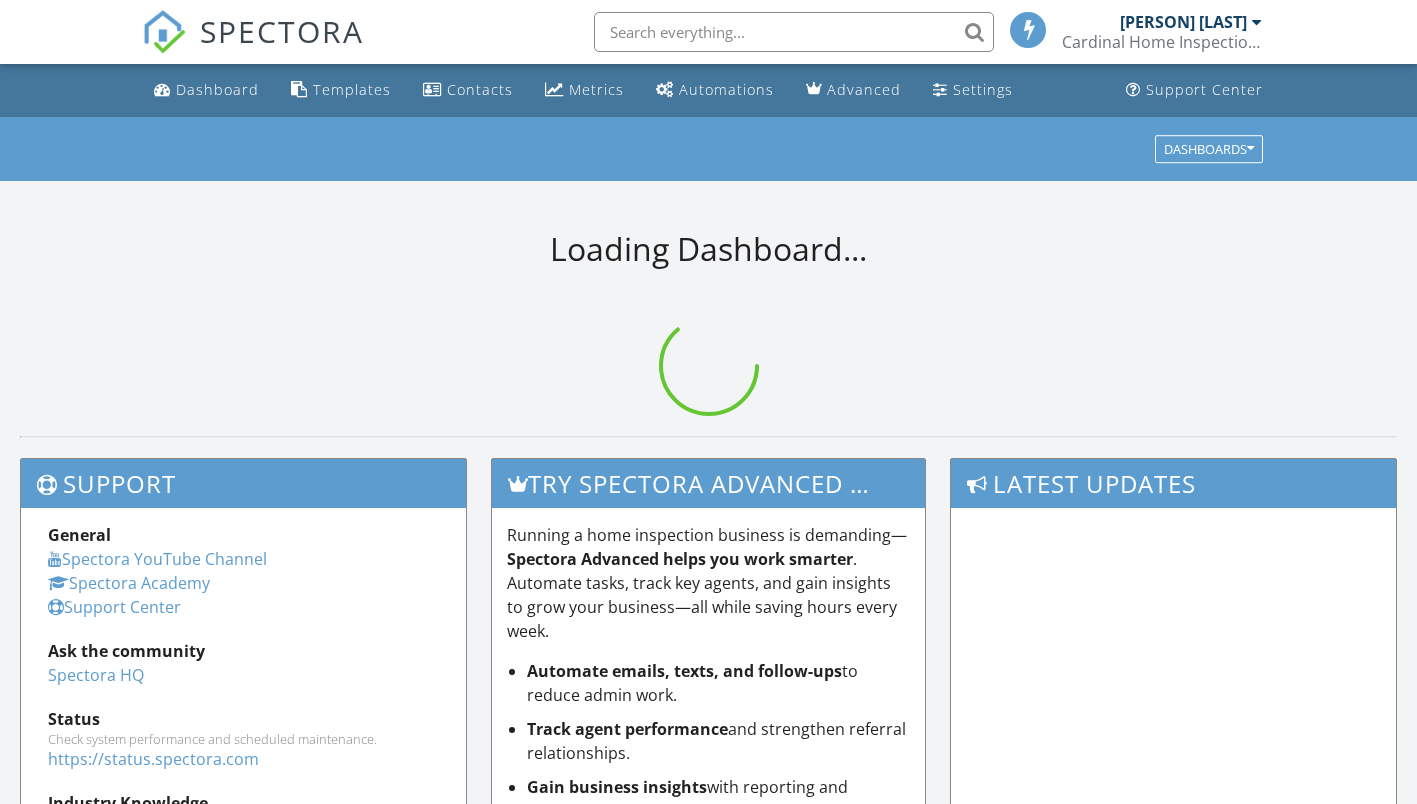 scroll, scrollTop: 0, scrollLeft: 0, axis: both 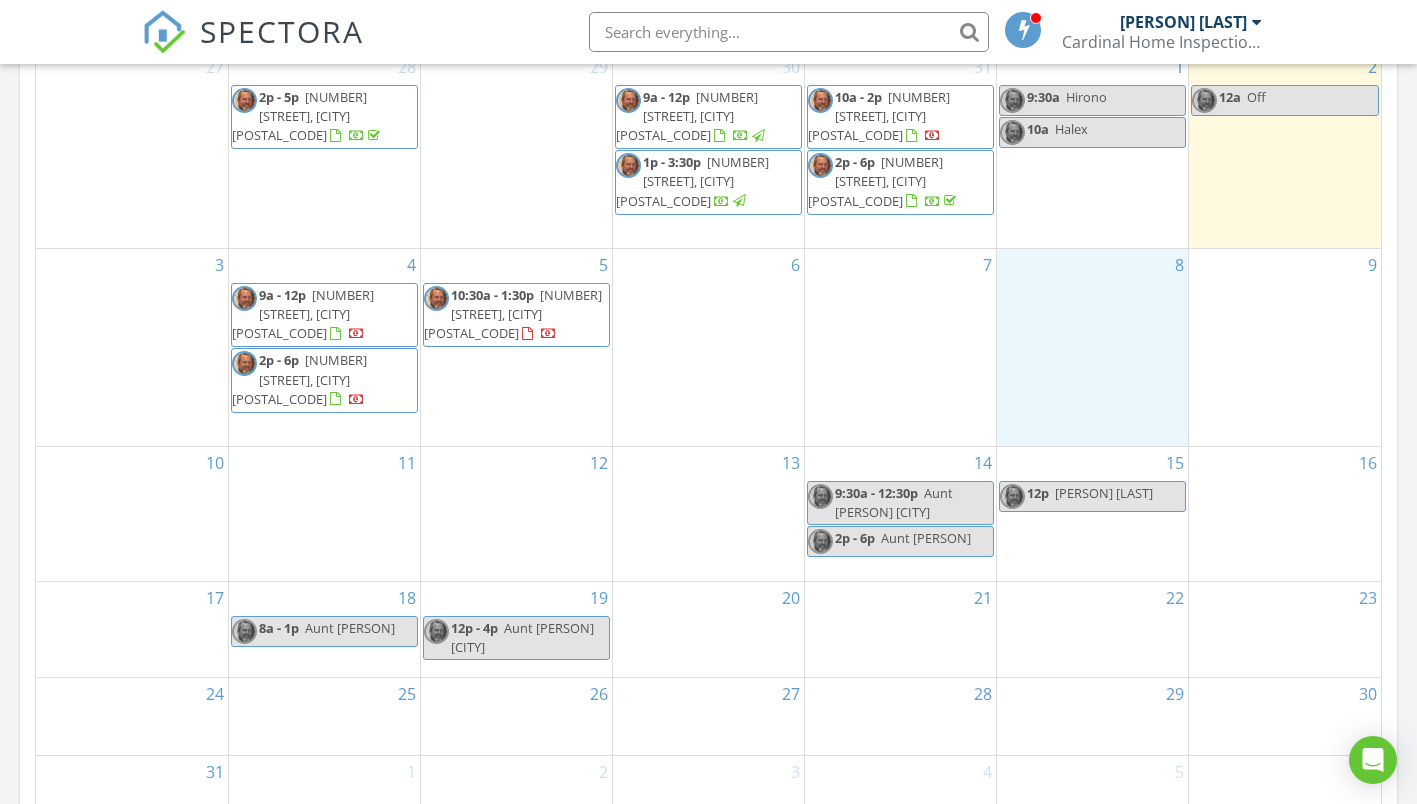 click on "8" at bounding box center [1092, 347] 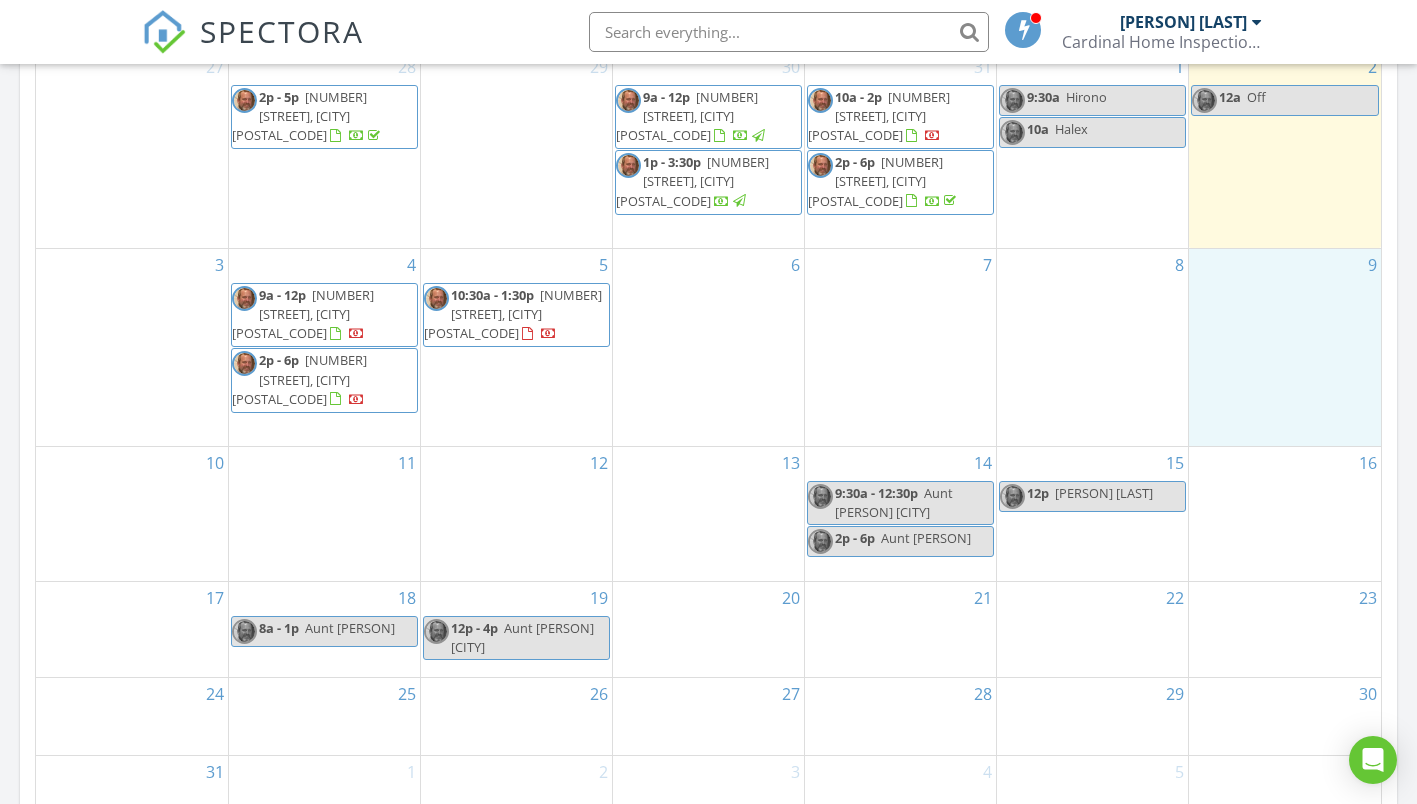 click on "9" at bounding box center (1285, 347) 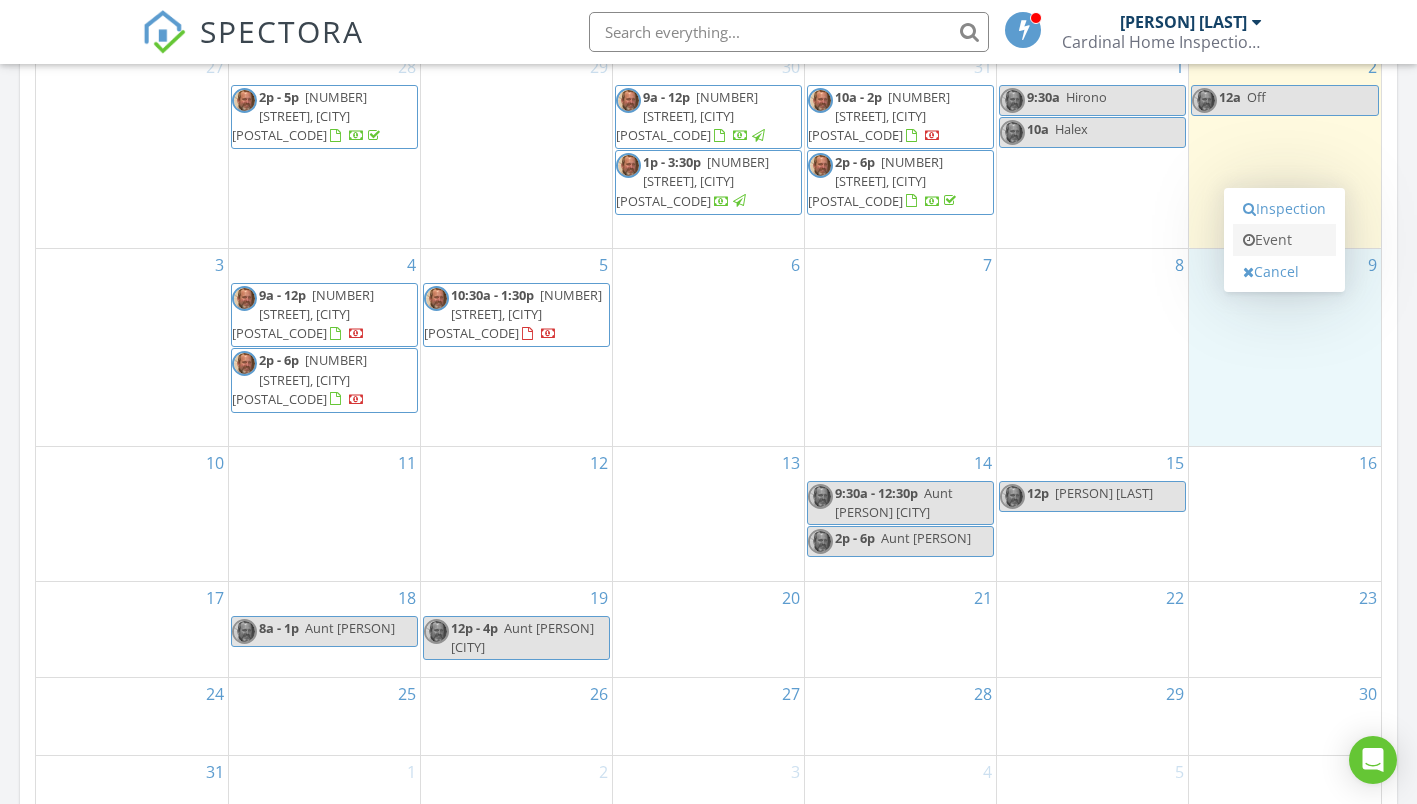 click on "Event" at bounding box center [1284, 240] 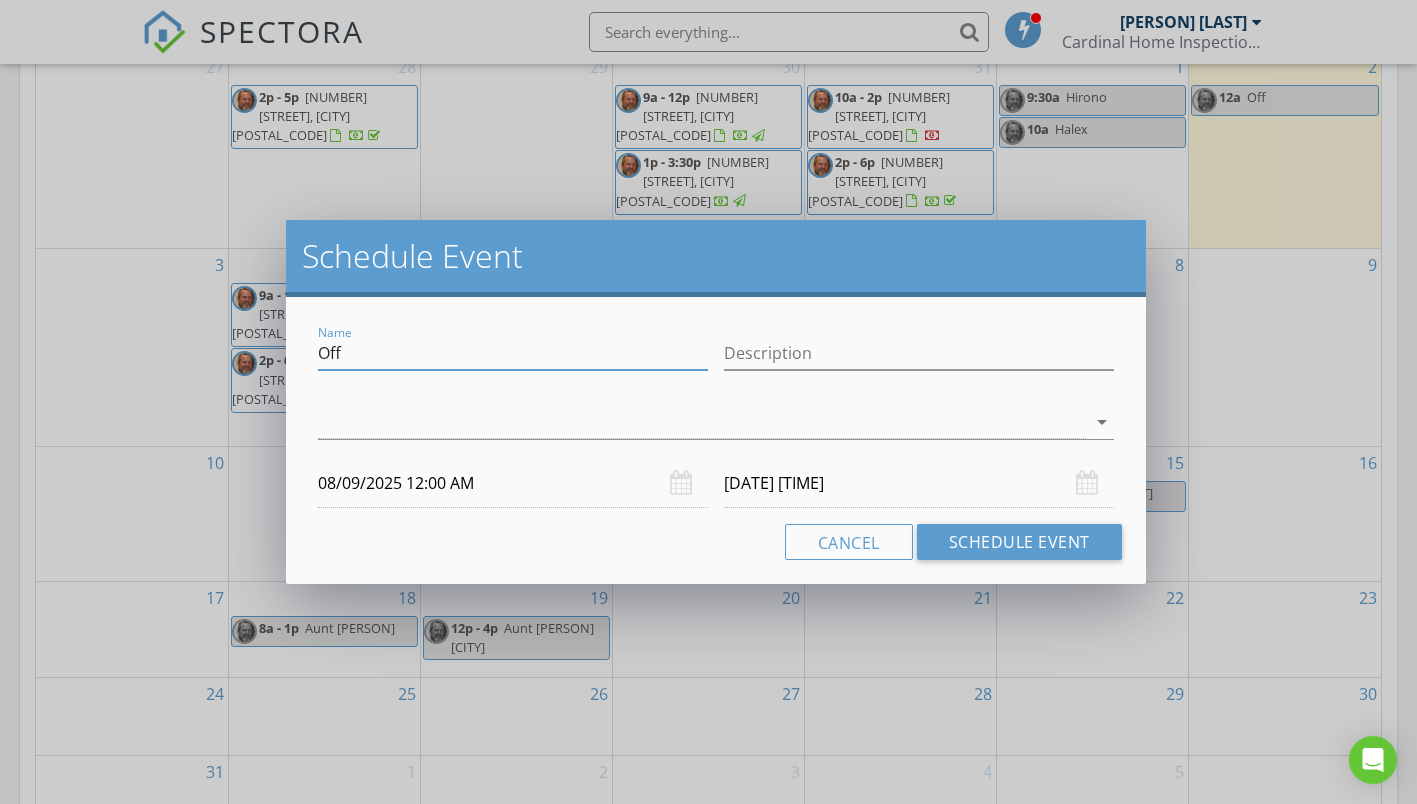 click on "Off" at bounding box center [513, 353] 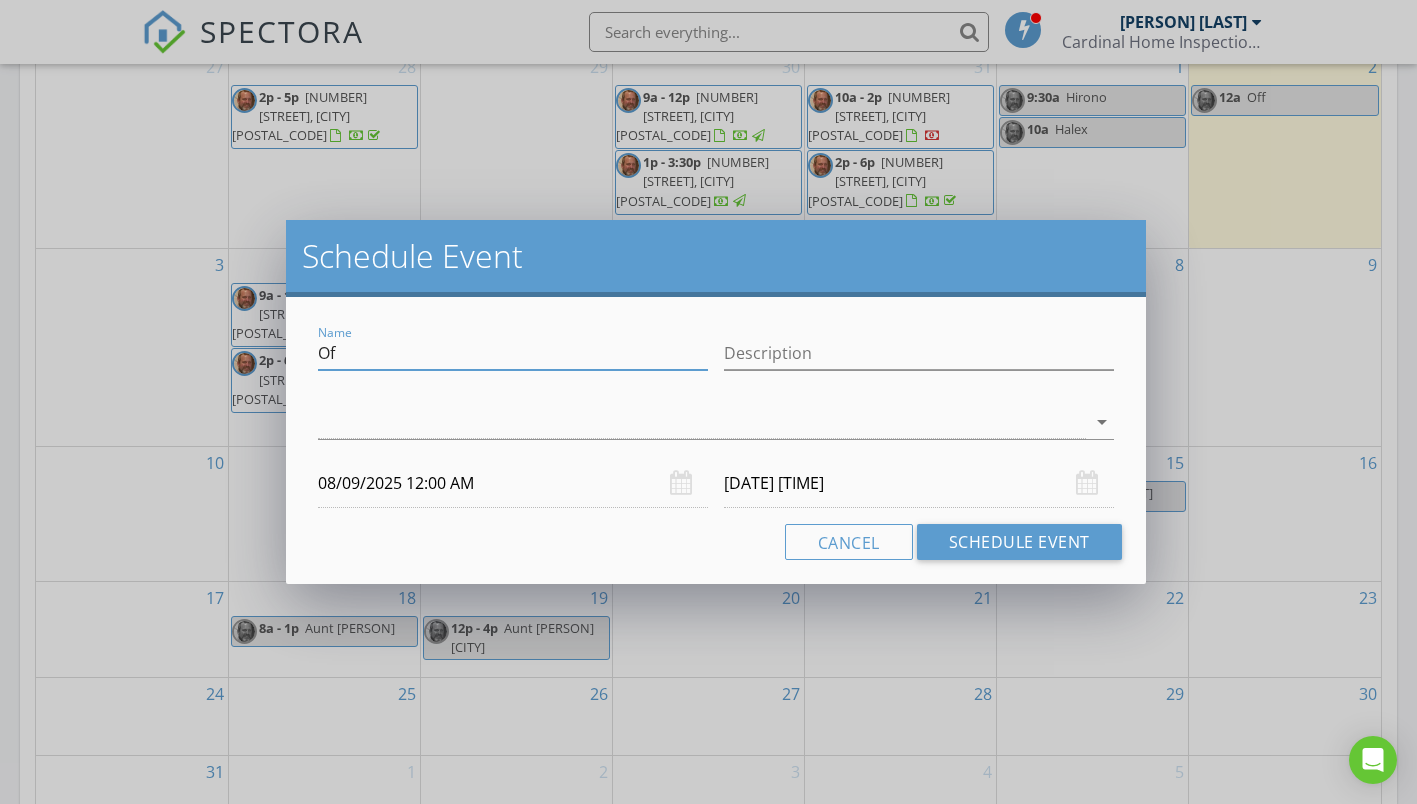 type on "O" 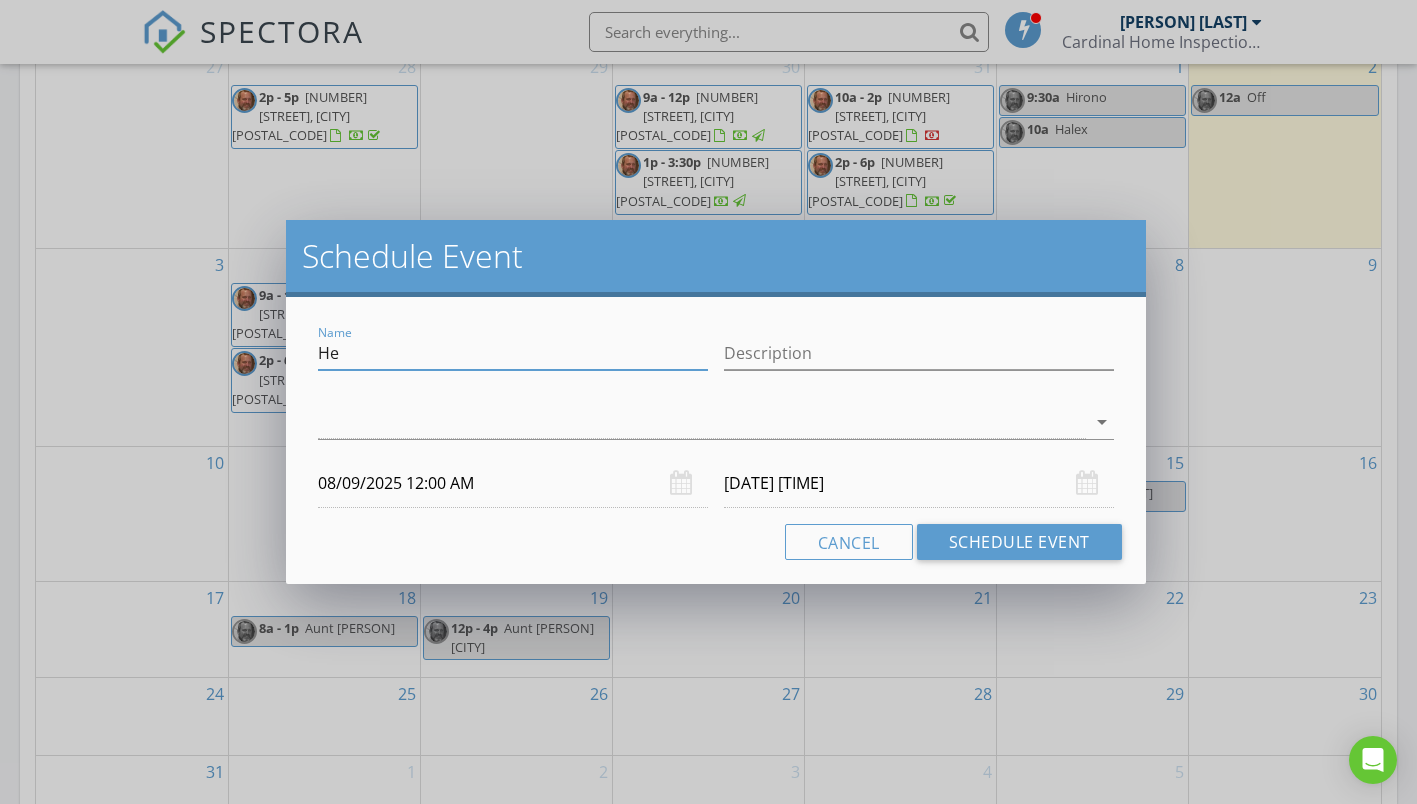 type on "H" 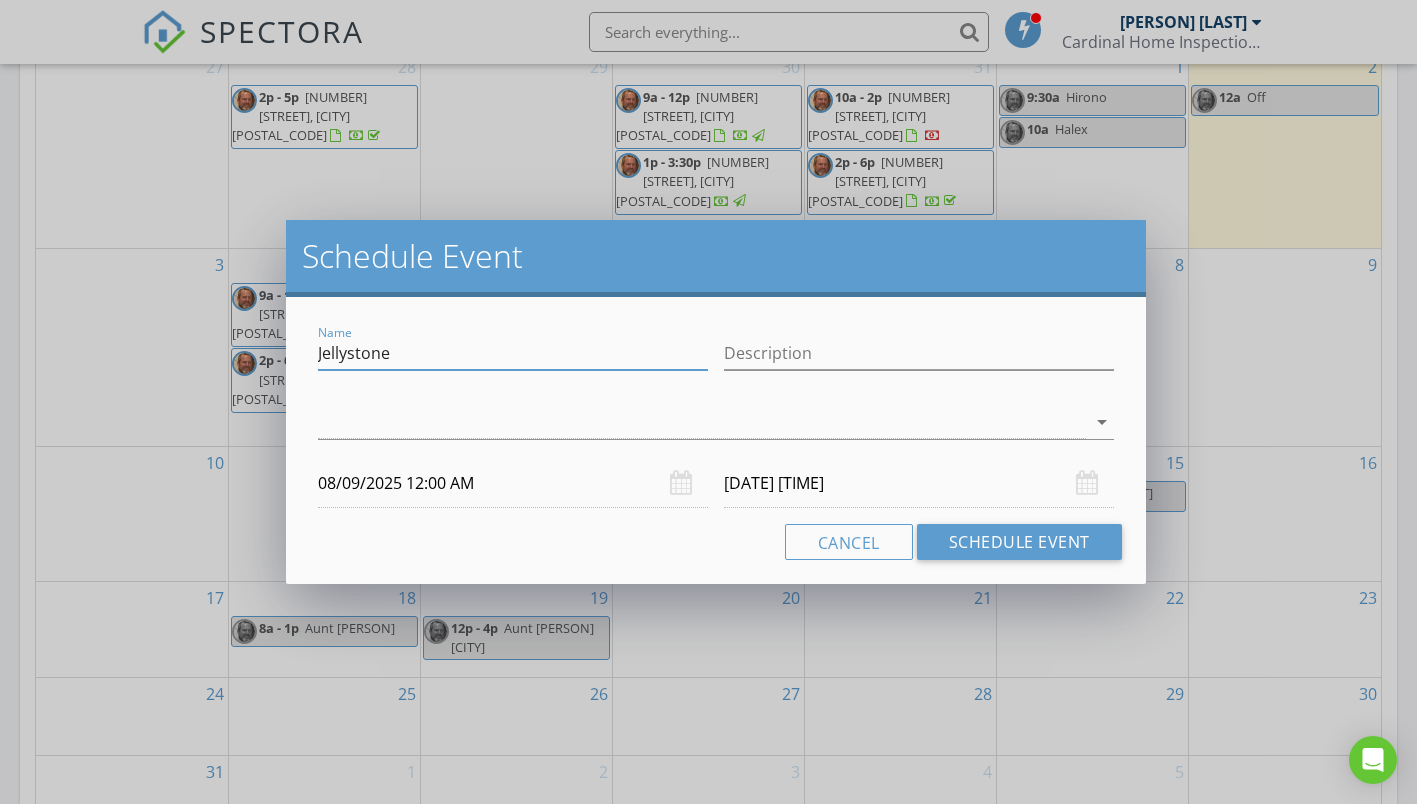 type on "Jellystone" 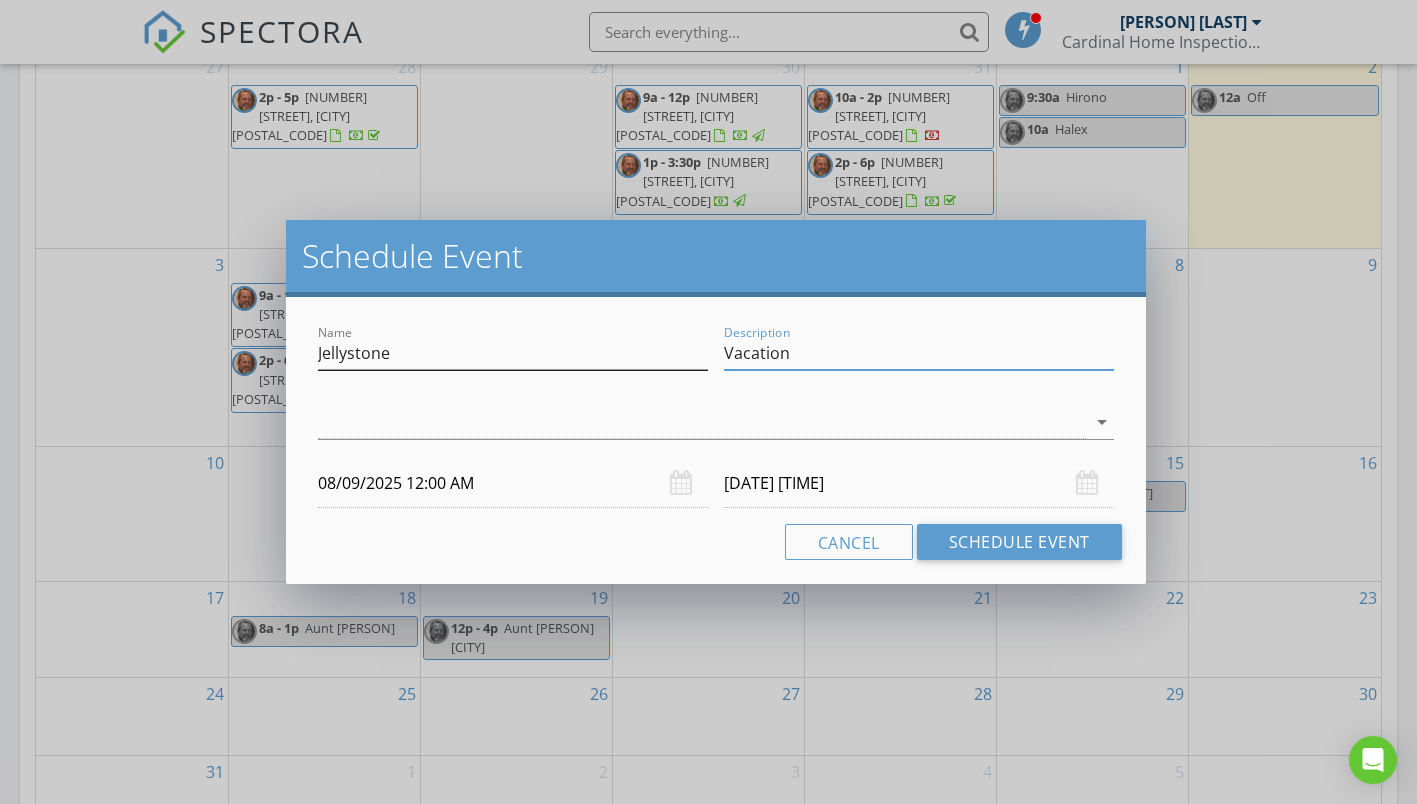 type on "Vacation" 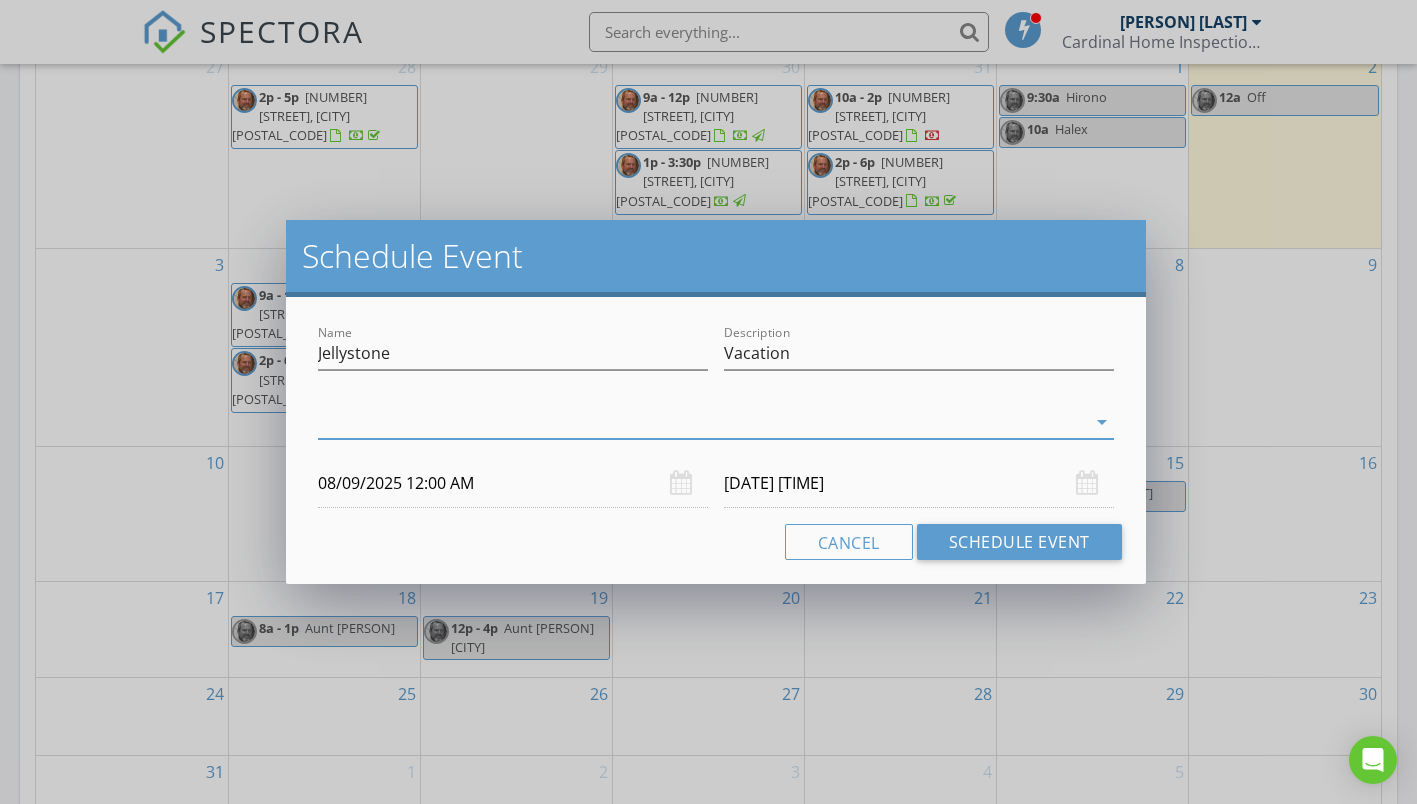 click at bounding box center [701, 422] 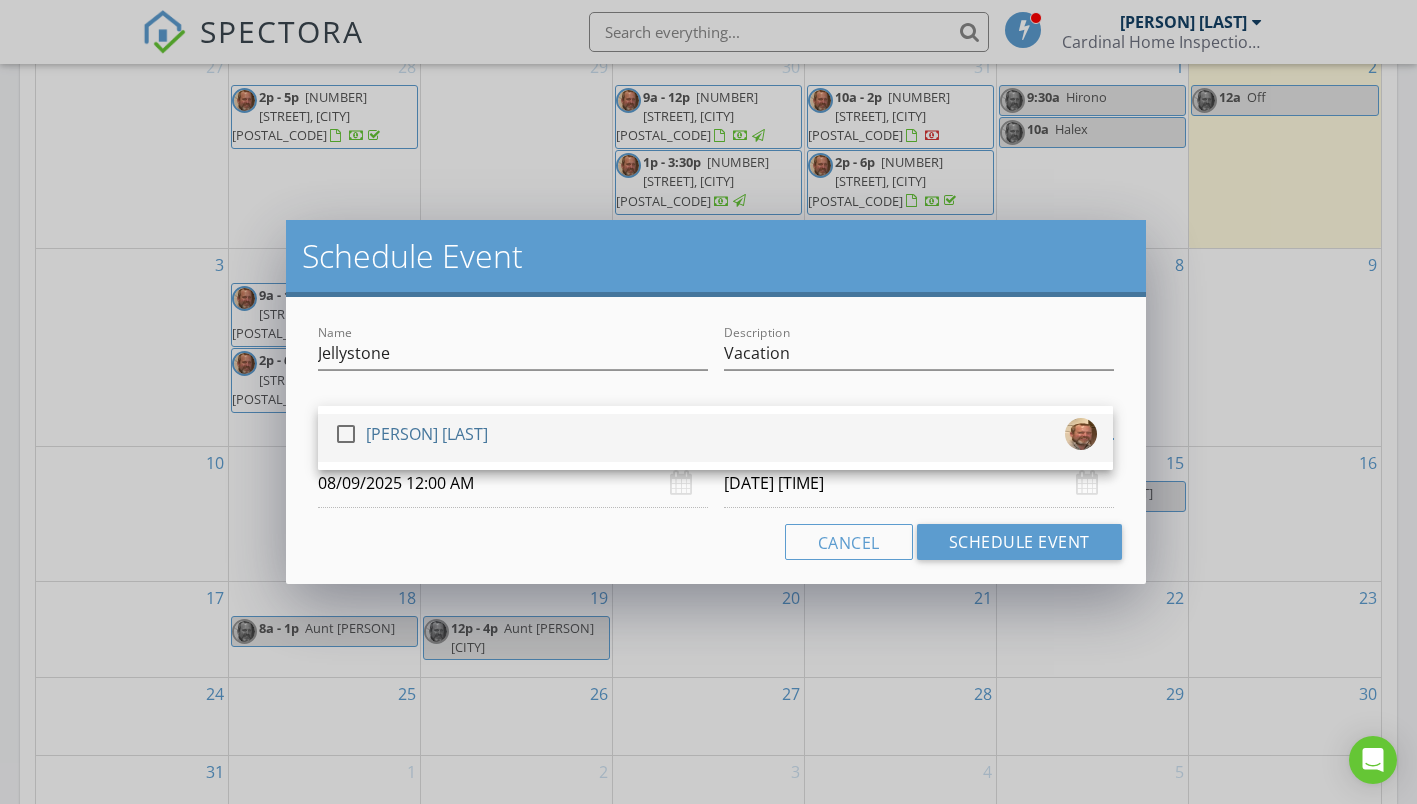 click on "[FIRST] [LAST]" at bounding box center (427, 434) 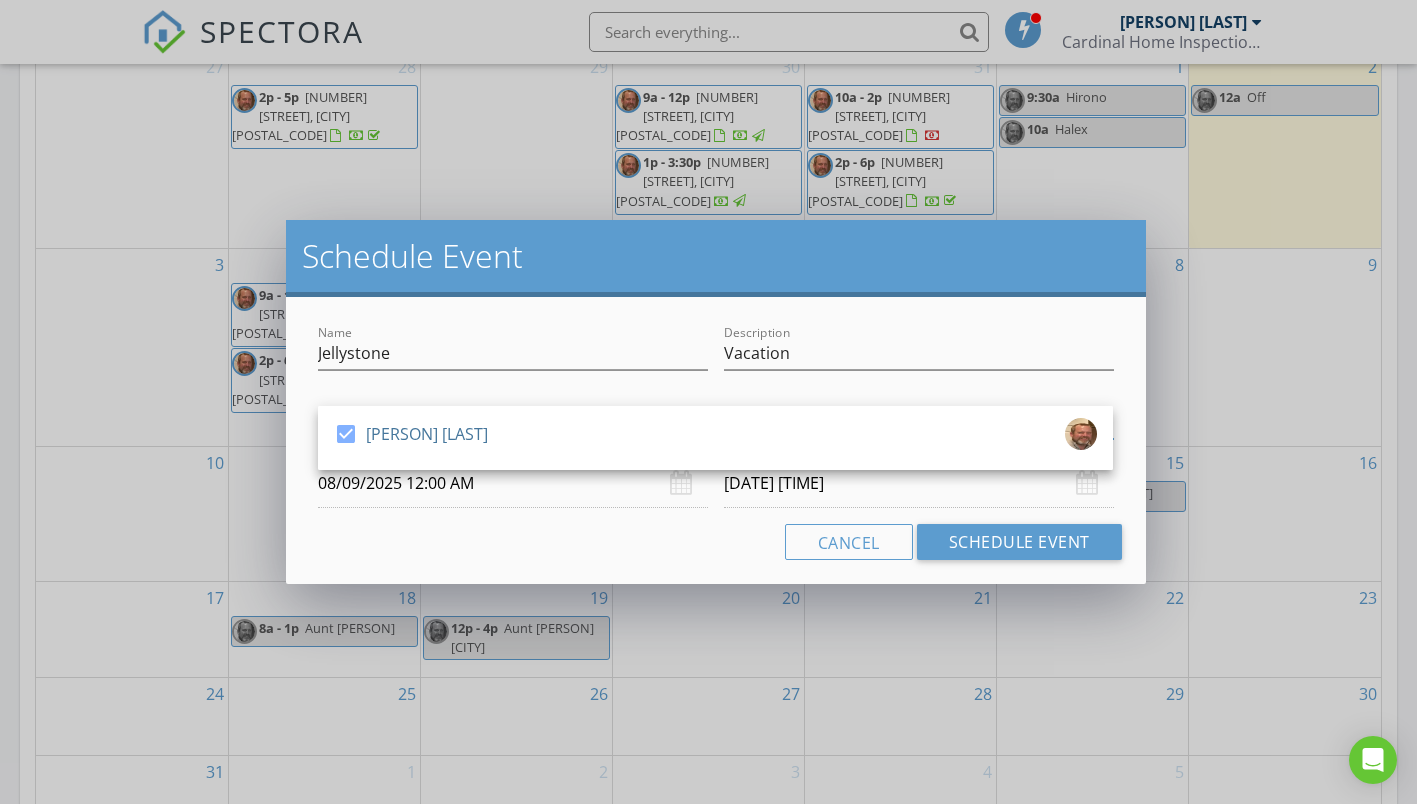 click on "08/09/2025 12:00 AM" at bounding box center (513, 483) 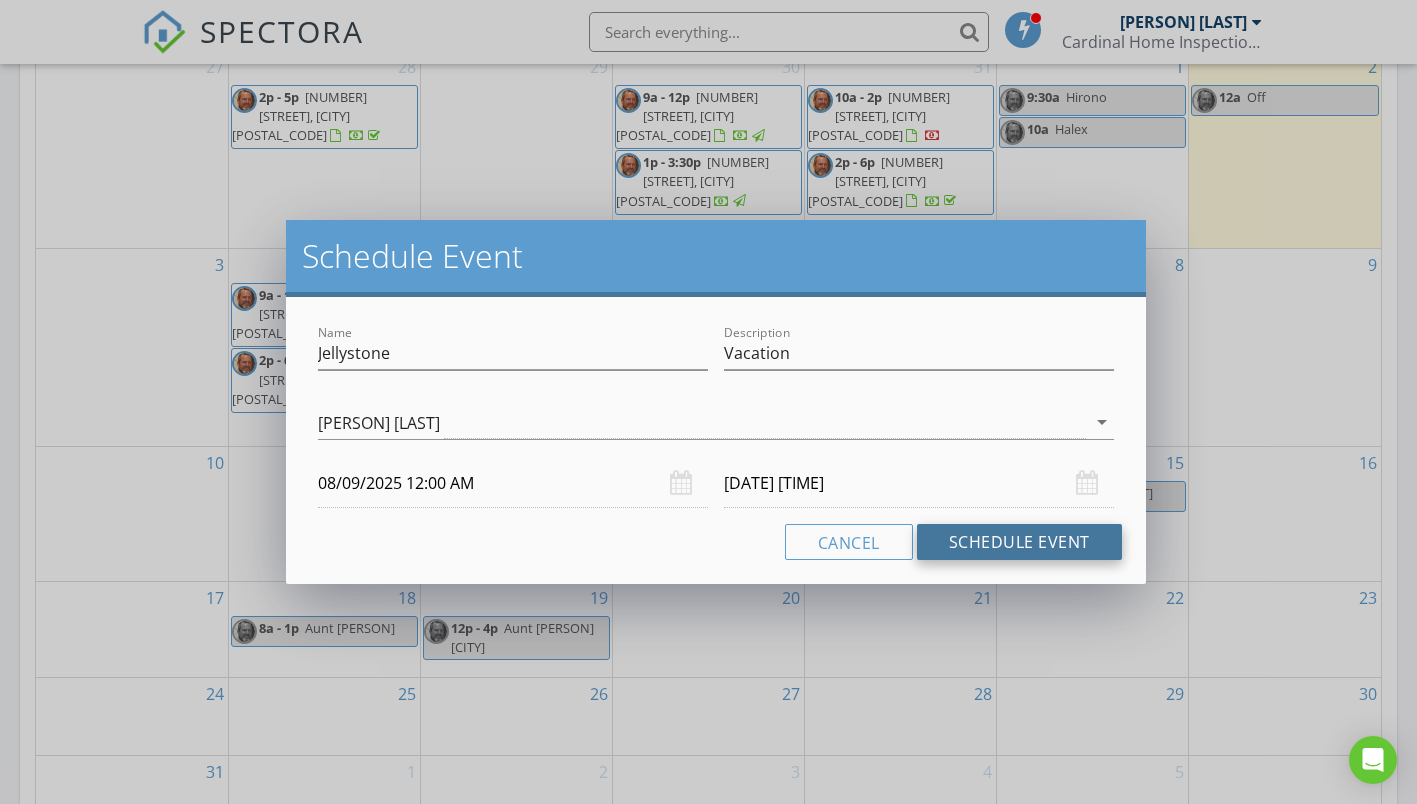 click on "Schedule Event" at bounding box center [1019, 542] 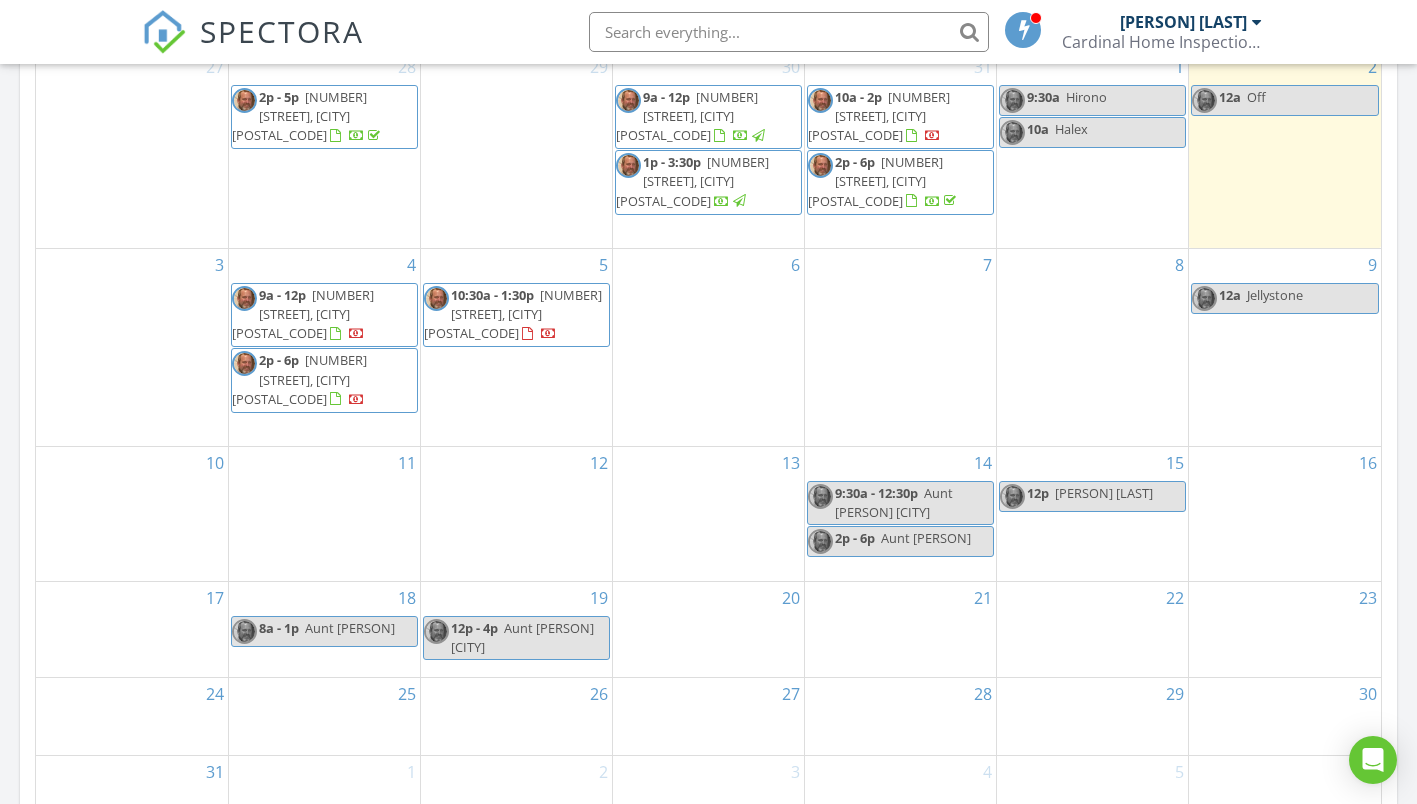 click on "10" at bounding box center [132, 514] 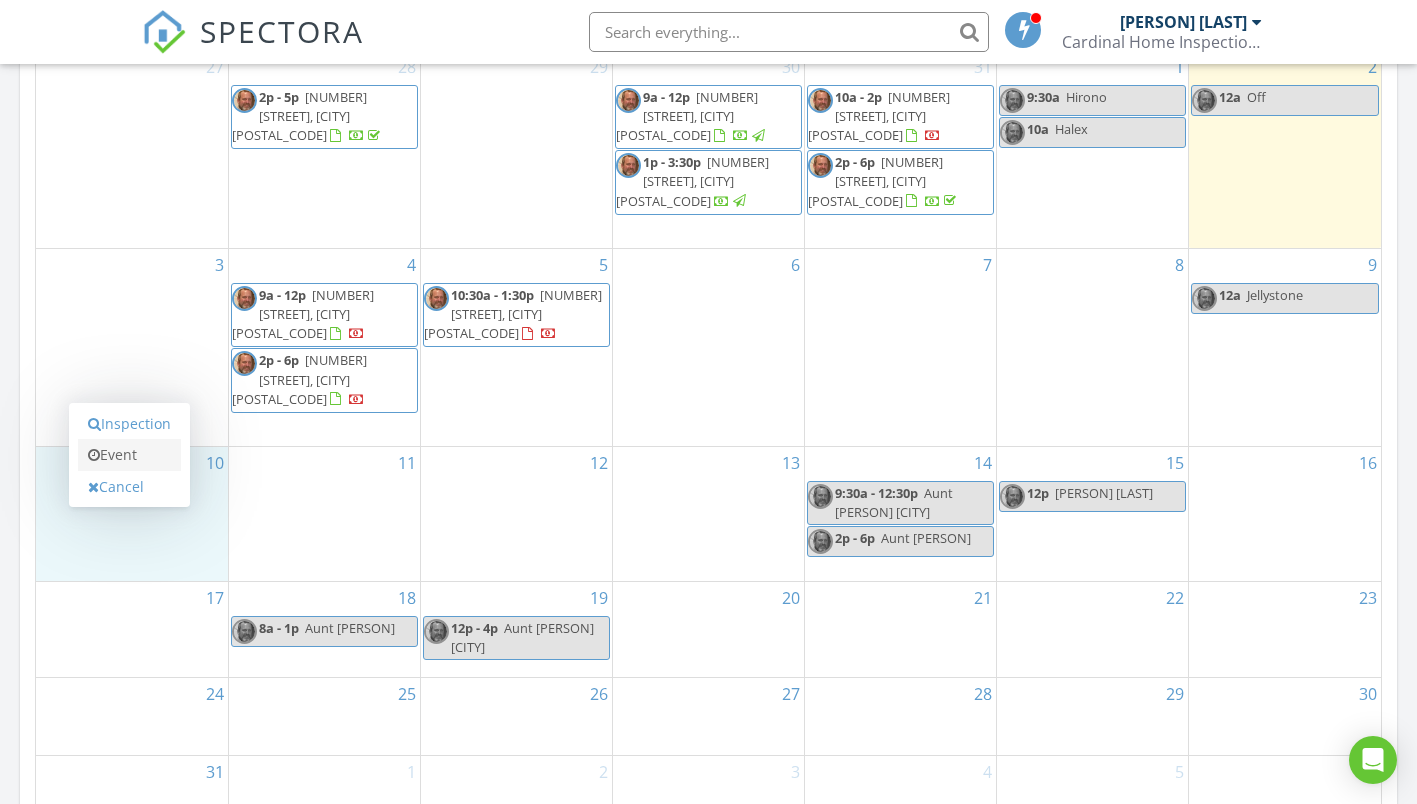 click on "Event" at bounding box center [129, 455] 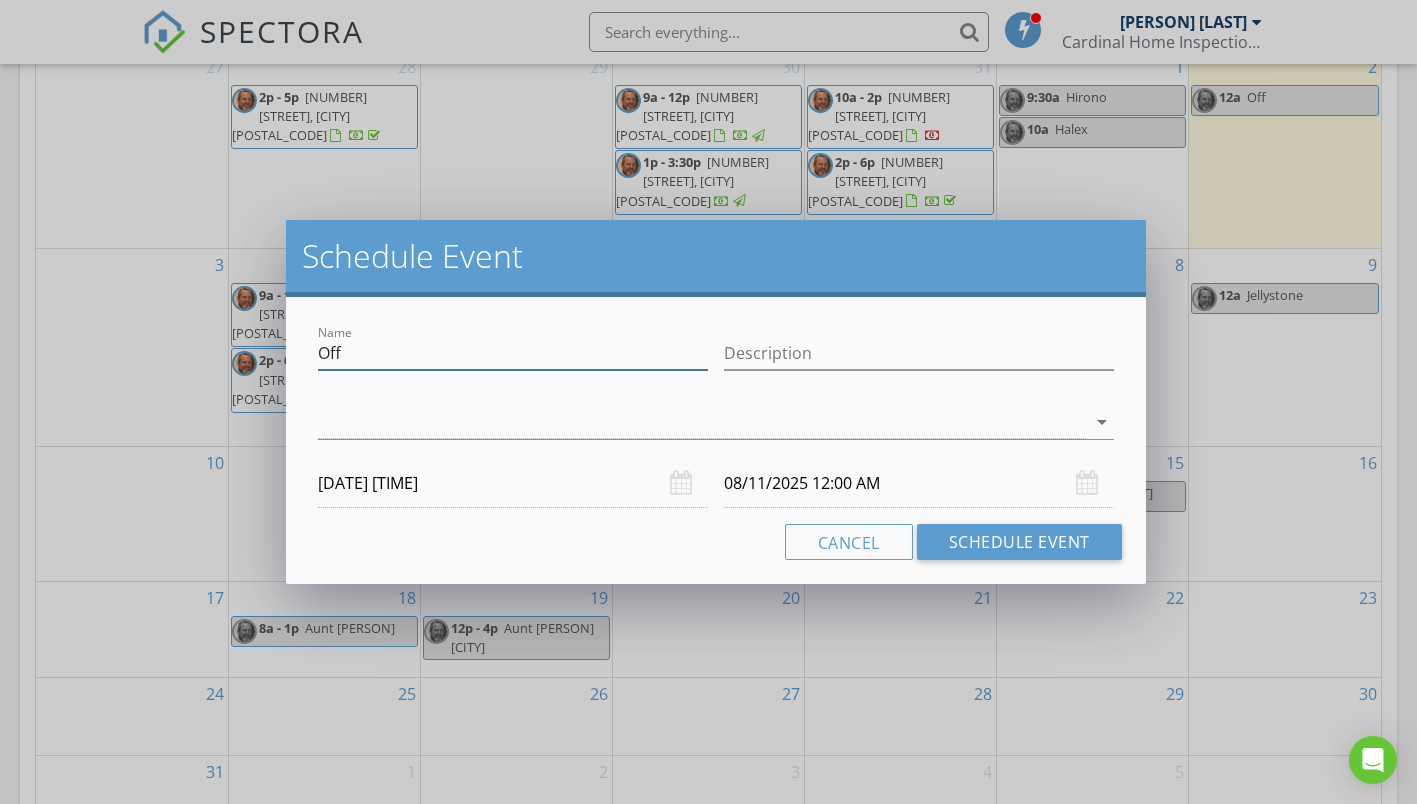 click on "Off" at bounding box center (513, 353) 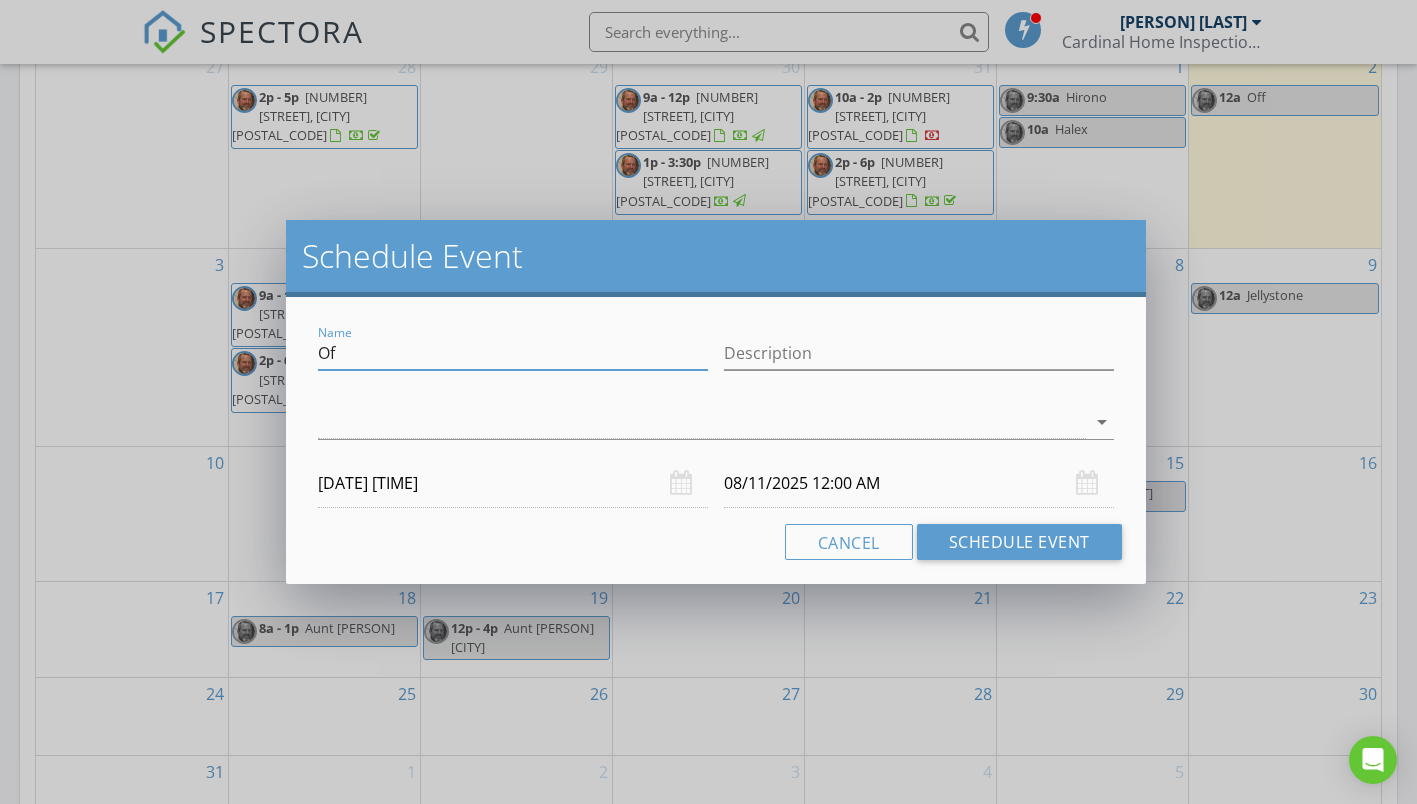 type on "O" 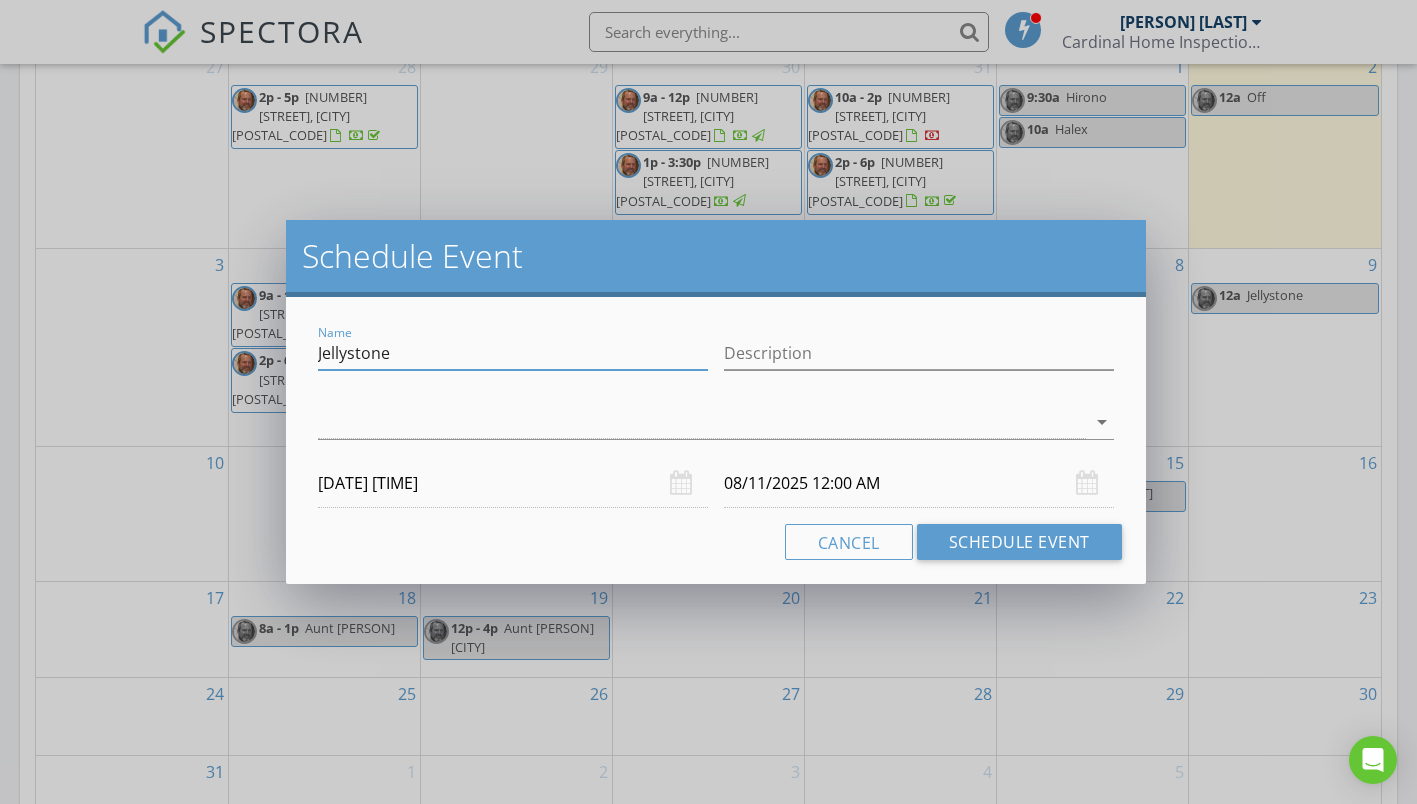 type on "Jellystone" 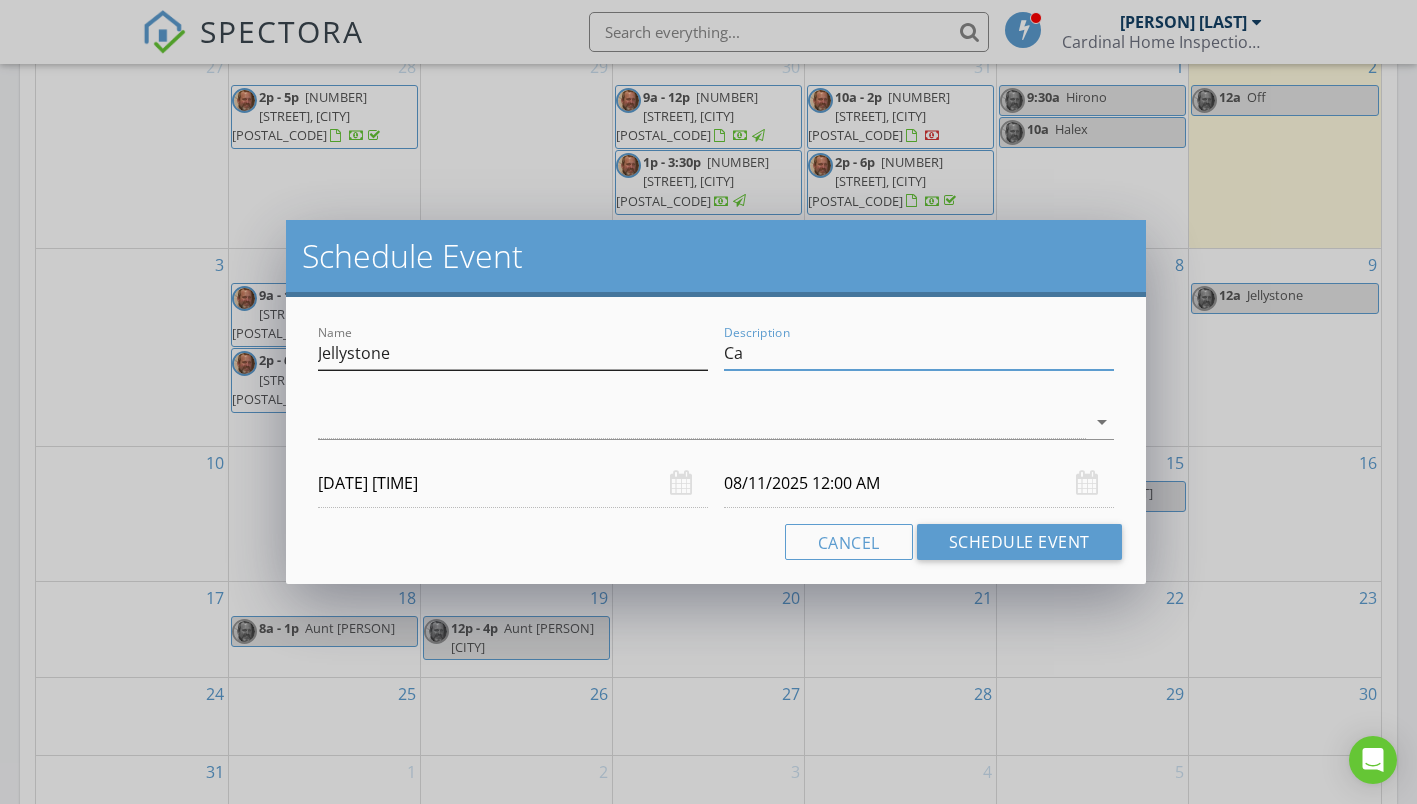 type on "C" 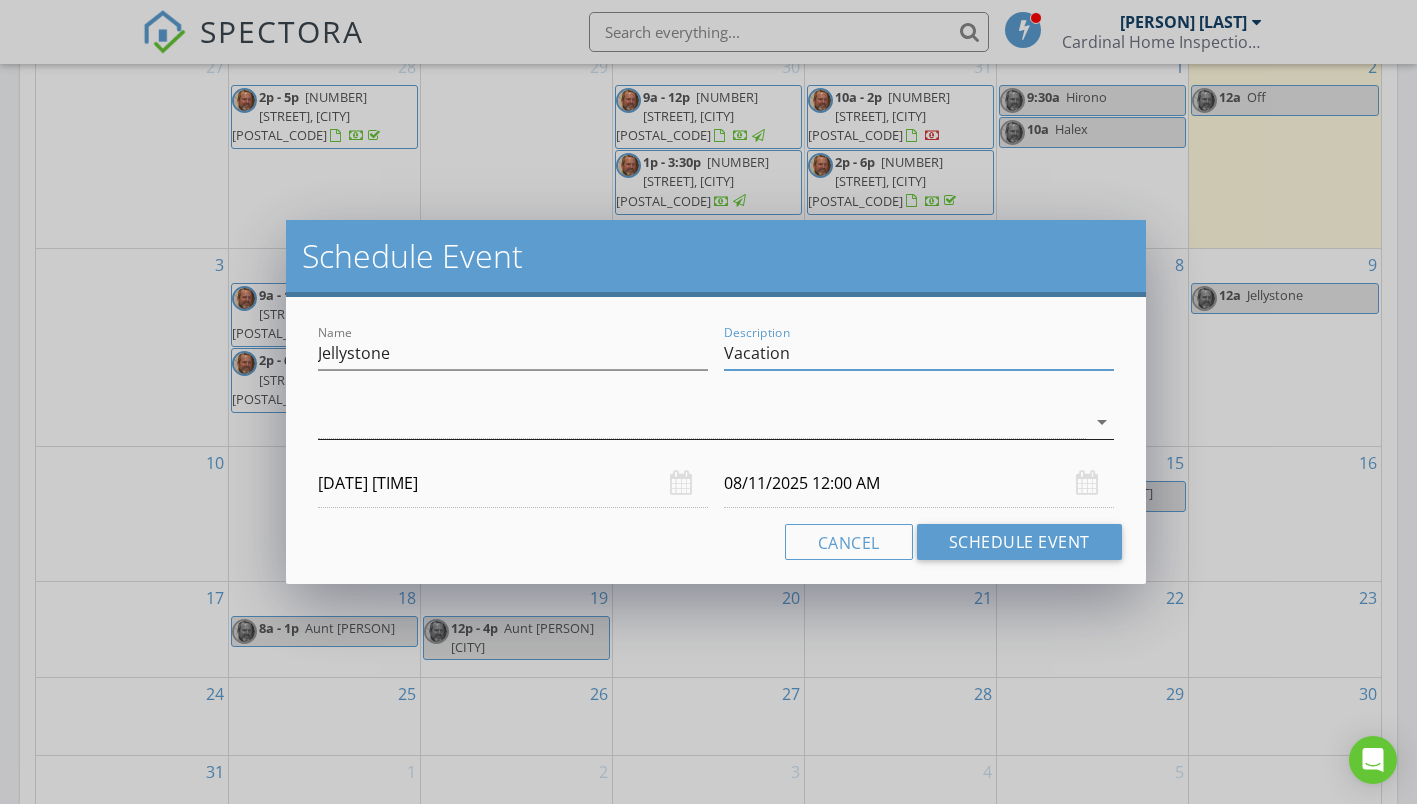 type on "Vacation" 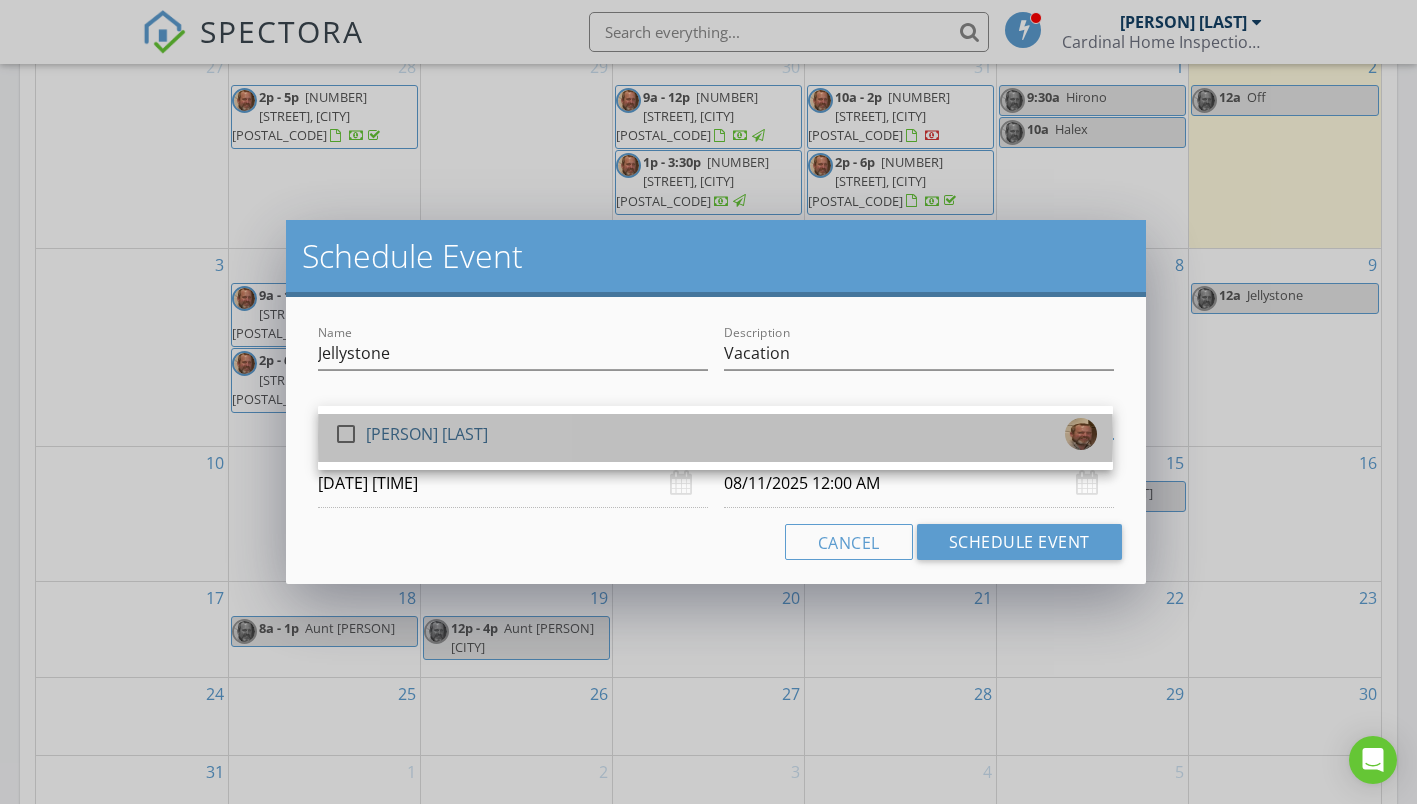 click on "[FIRST] [LAST]" at bounding box center (427, 434) 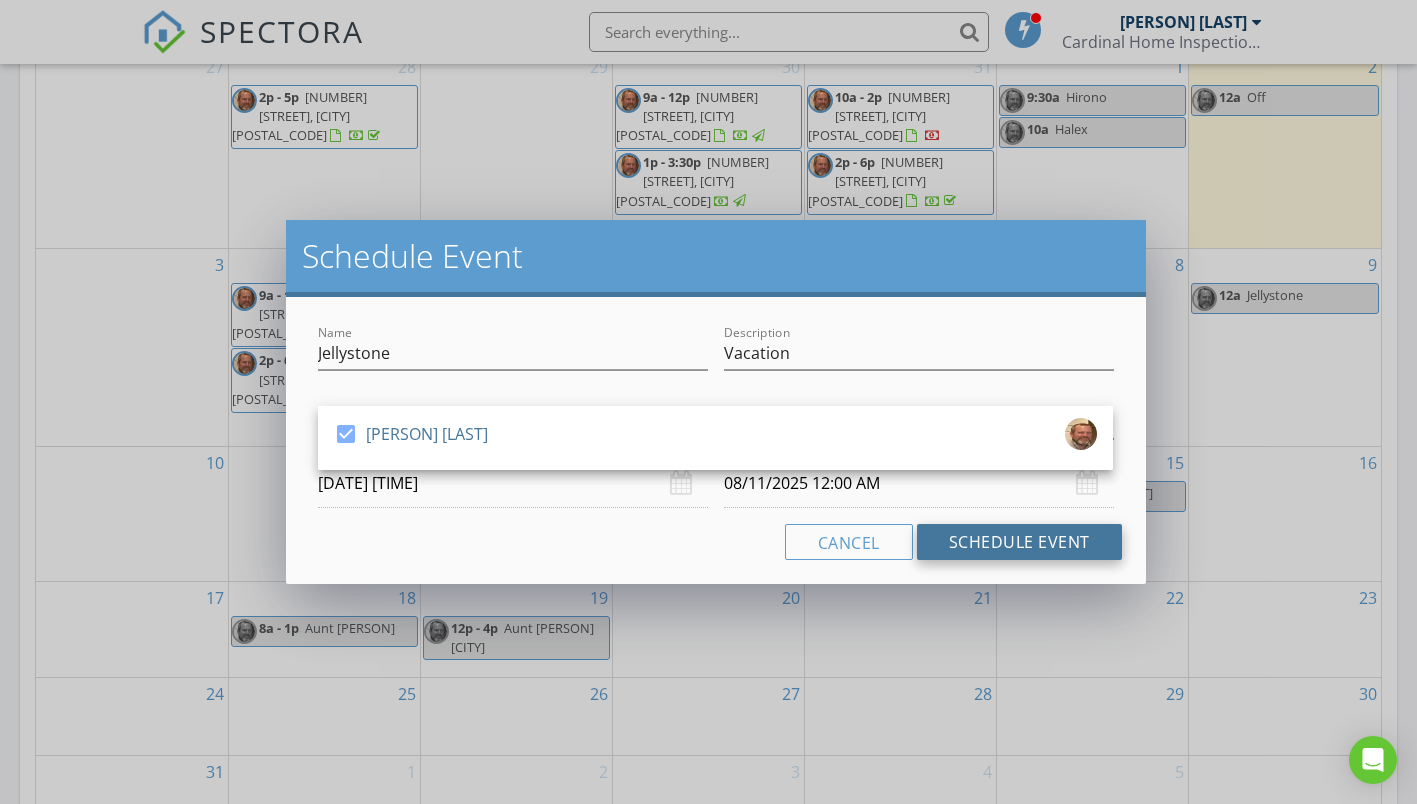 click on "Schedule Event" at bounding box center [1019, 542] 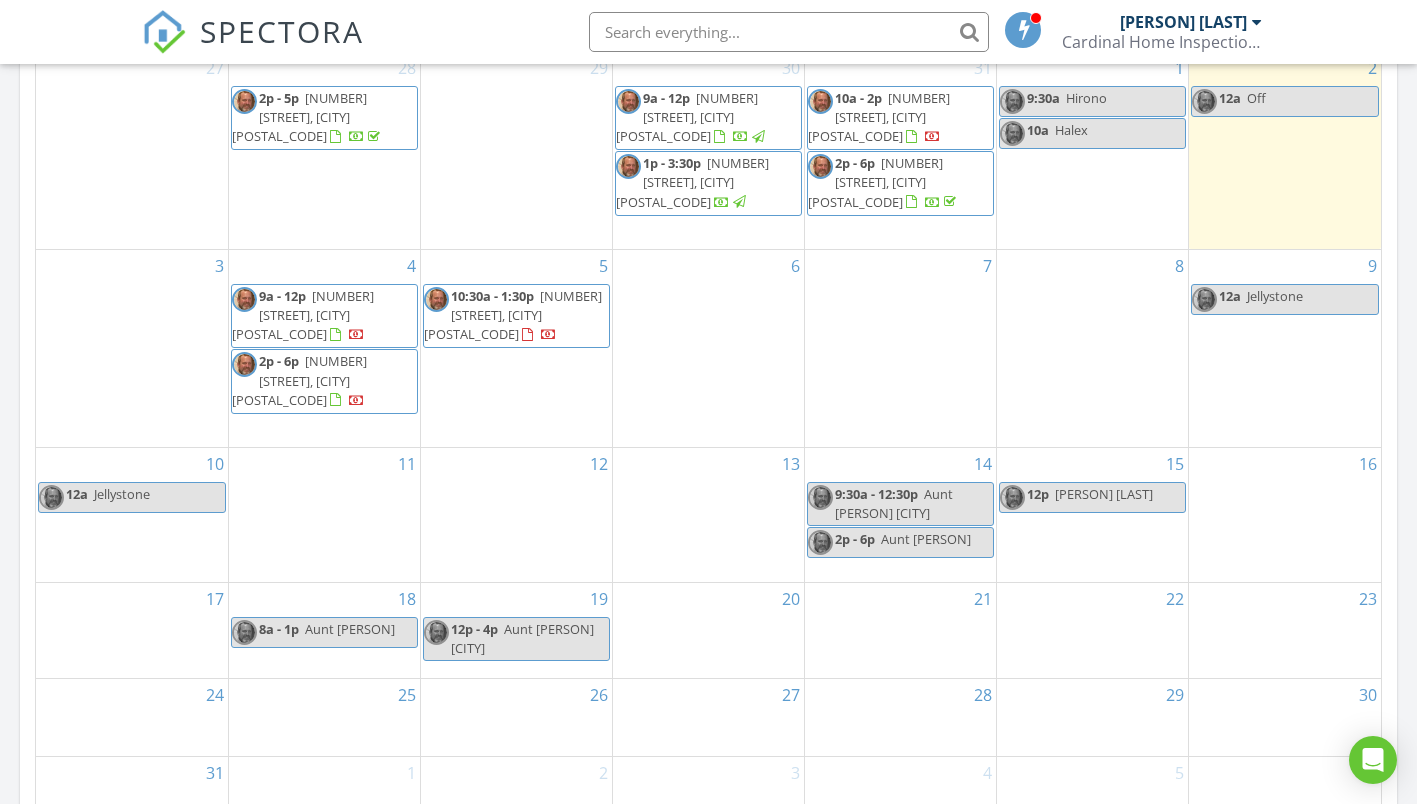 scroll, scrollTop: 1000, scrollLeft: 0, axis: vertical 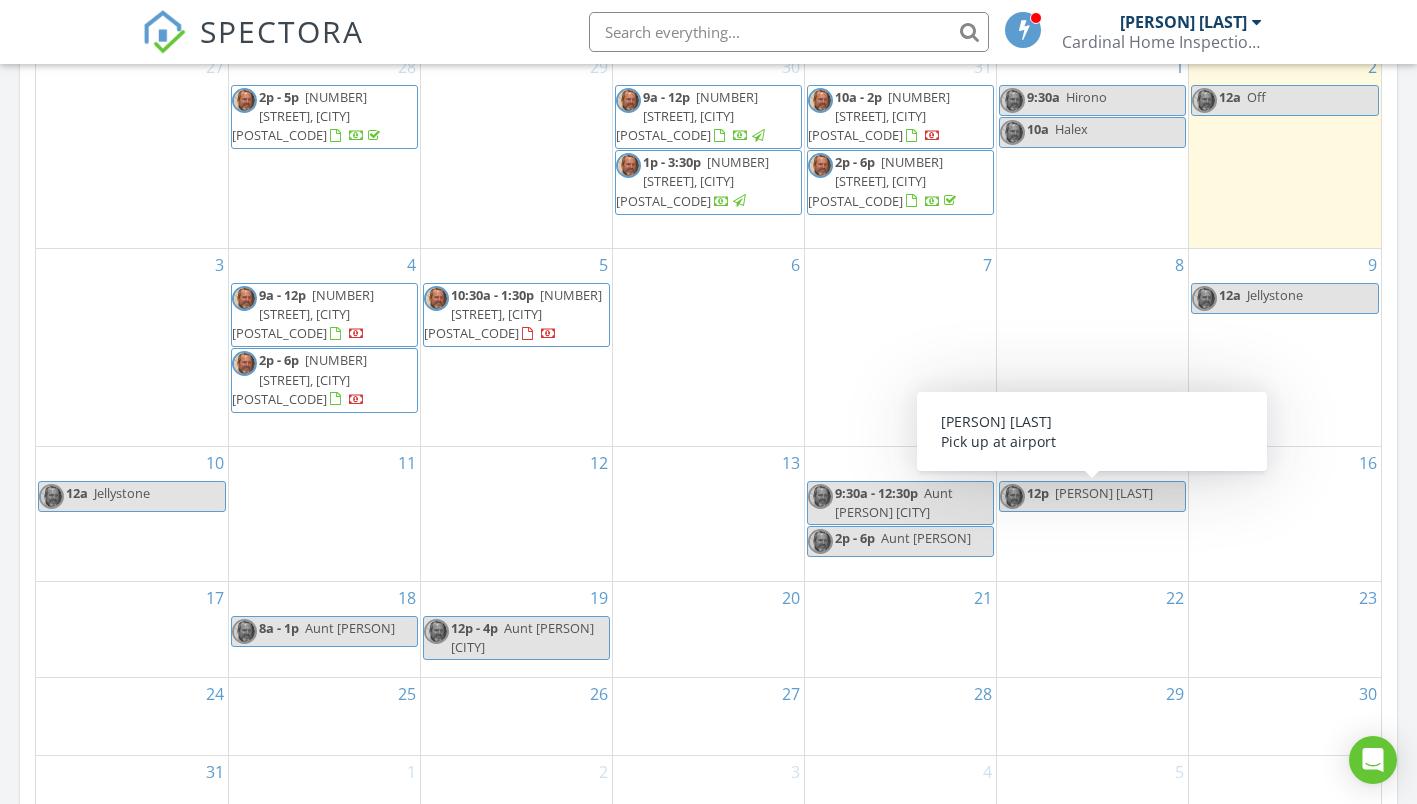 click on "[FIRST] [LAST]" at bounding box center [1104, 493] 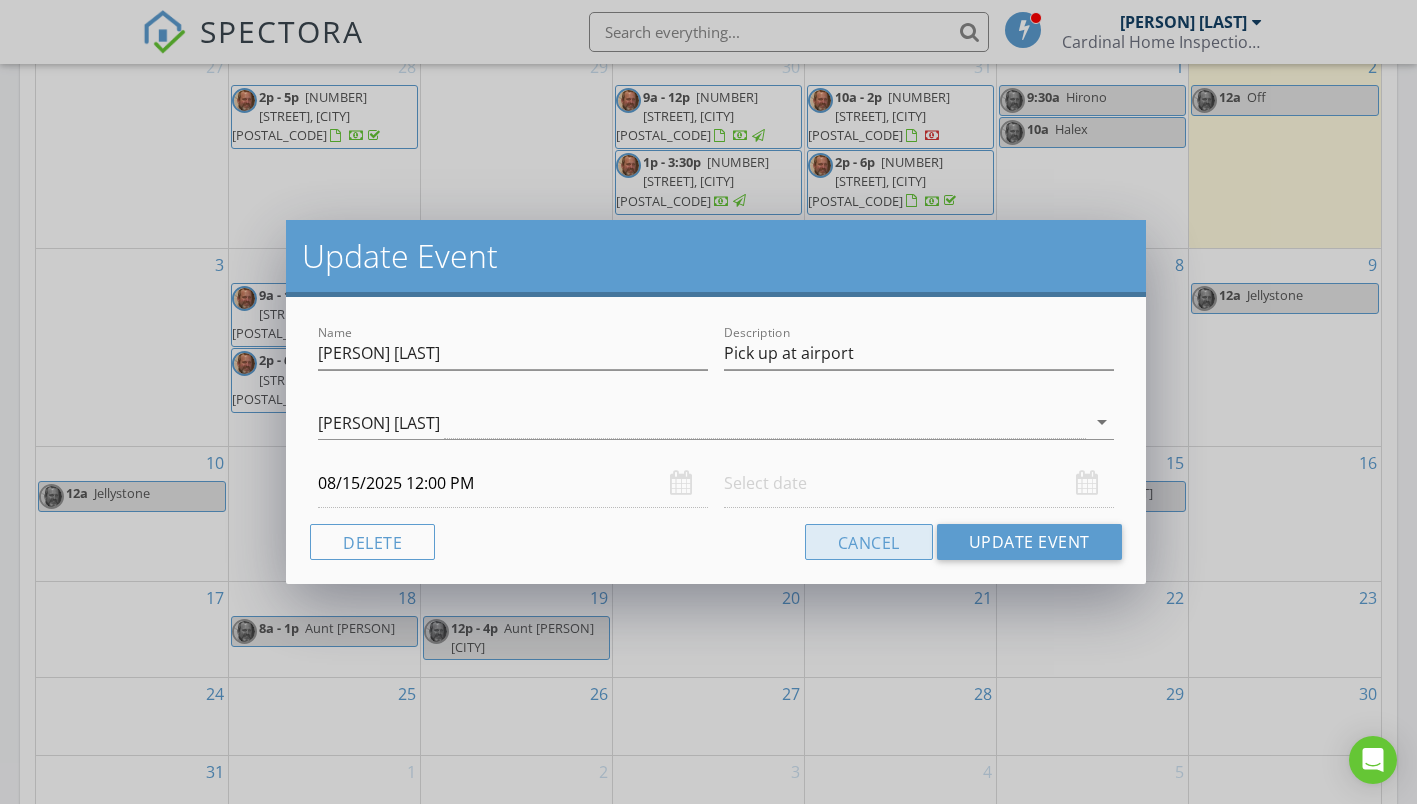 click on "Cancel" at bounding box center (869, 542) 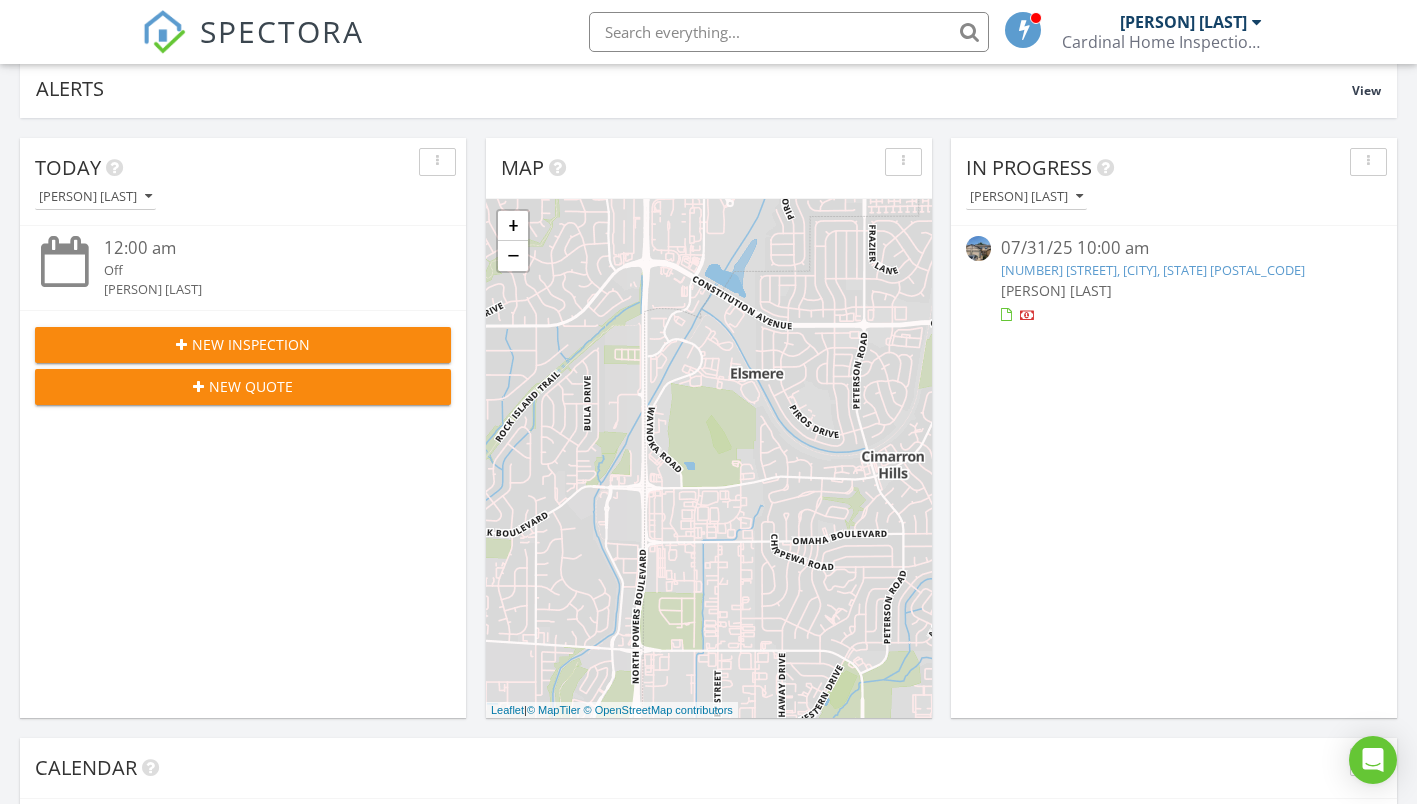 scroll, scrollTop: 0, scrollLeft: 0, axis: both 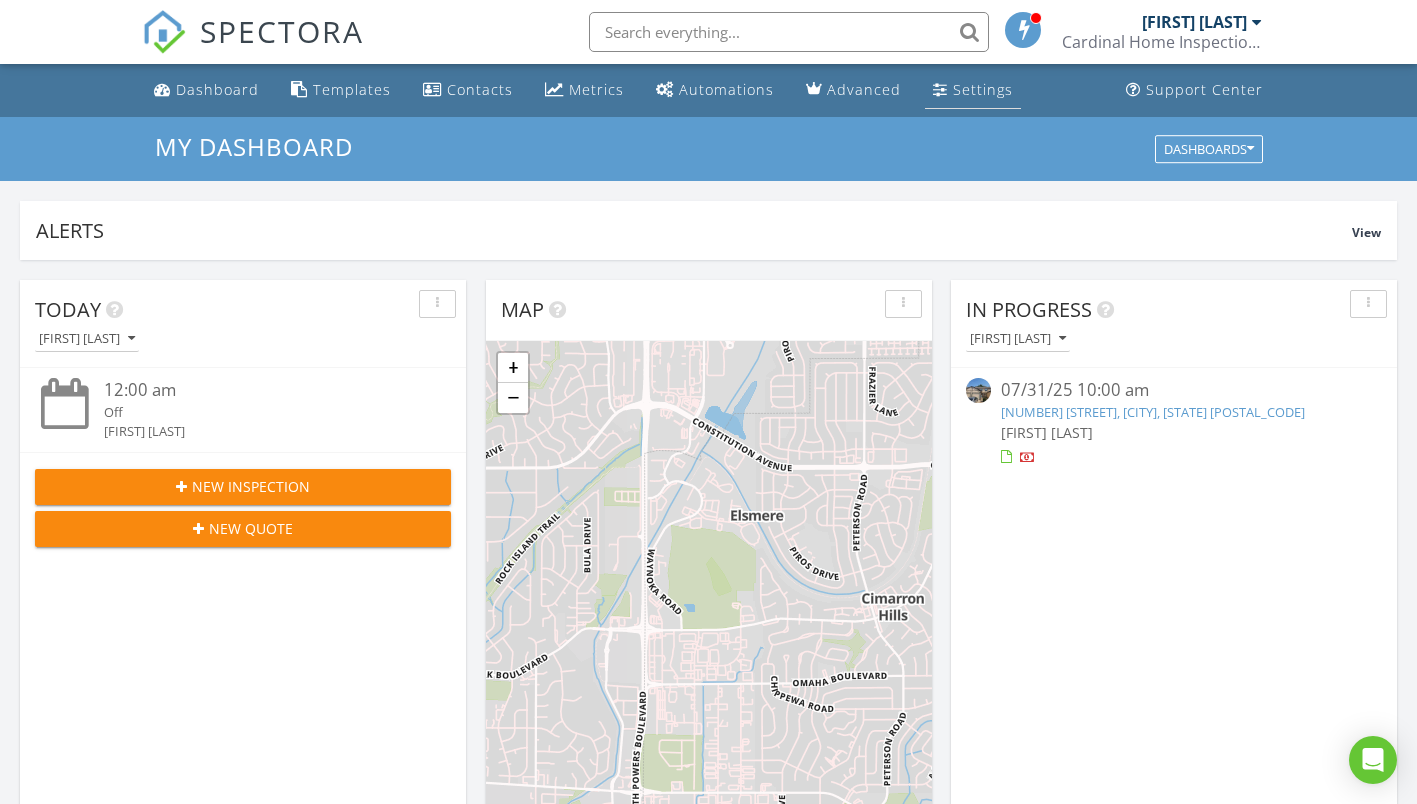 click on "Settings" at bounding box center (973, 90) 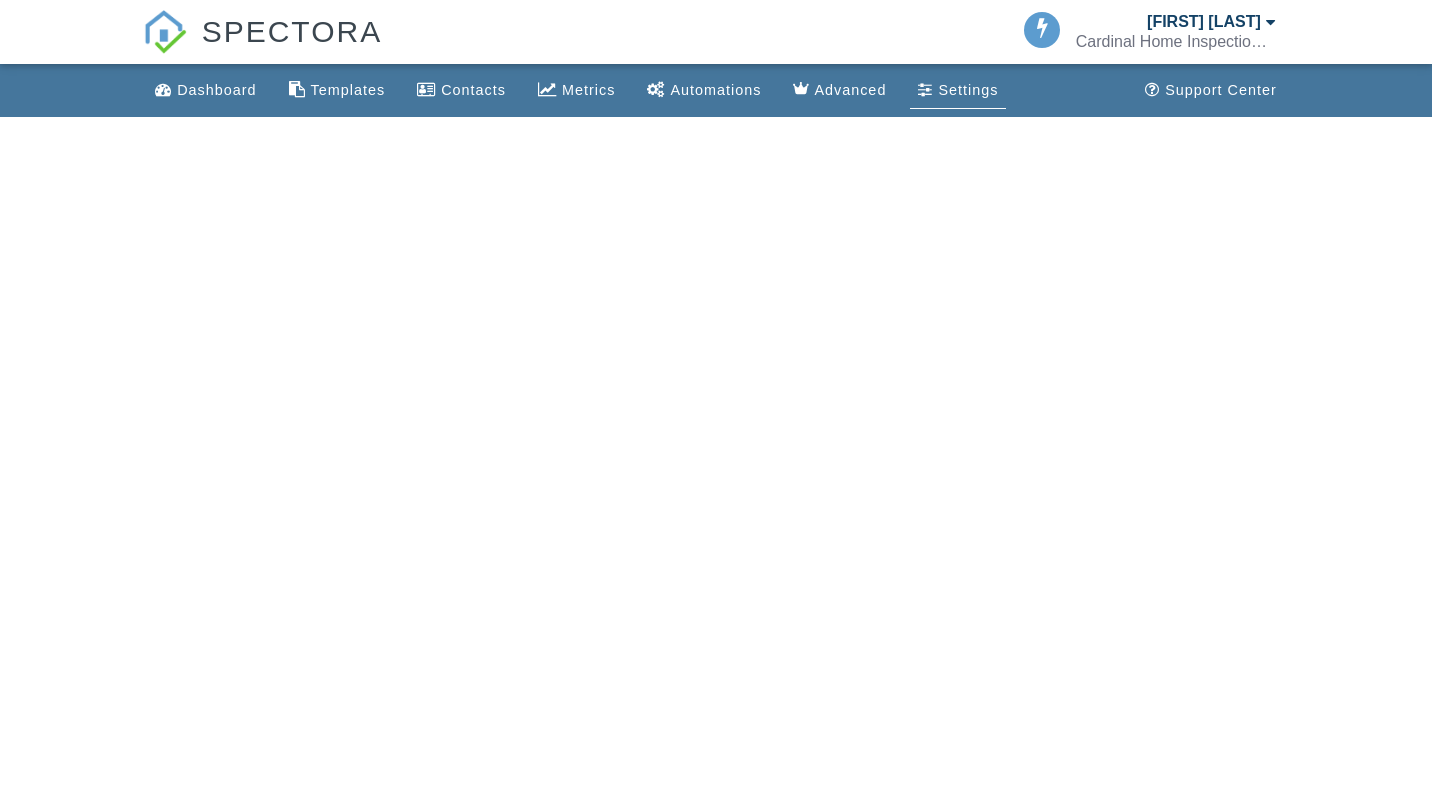 scroll, scrollTop: 0, scrollLeft: 0, axis: both 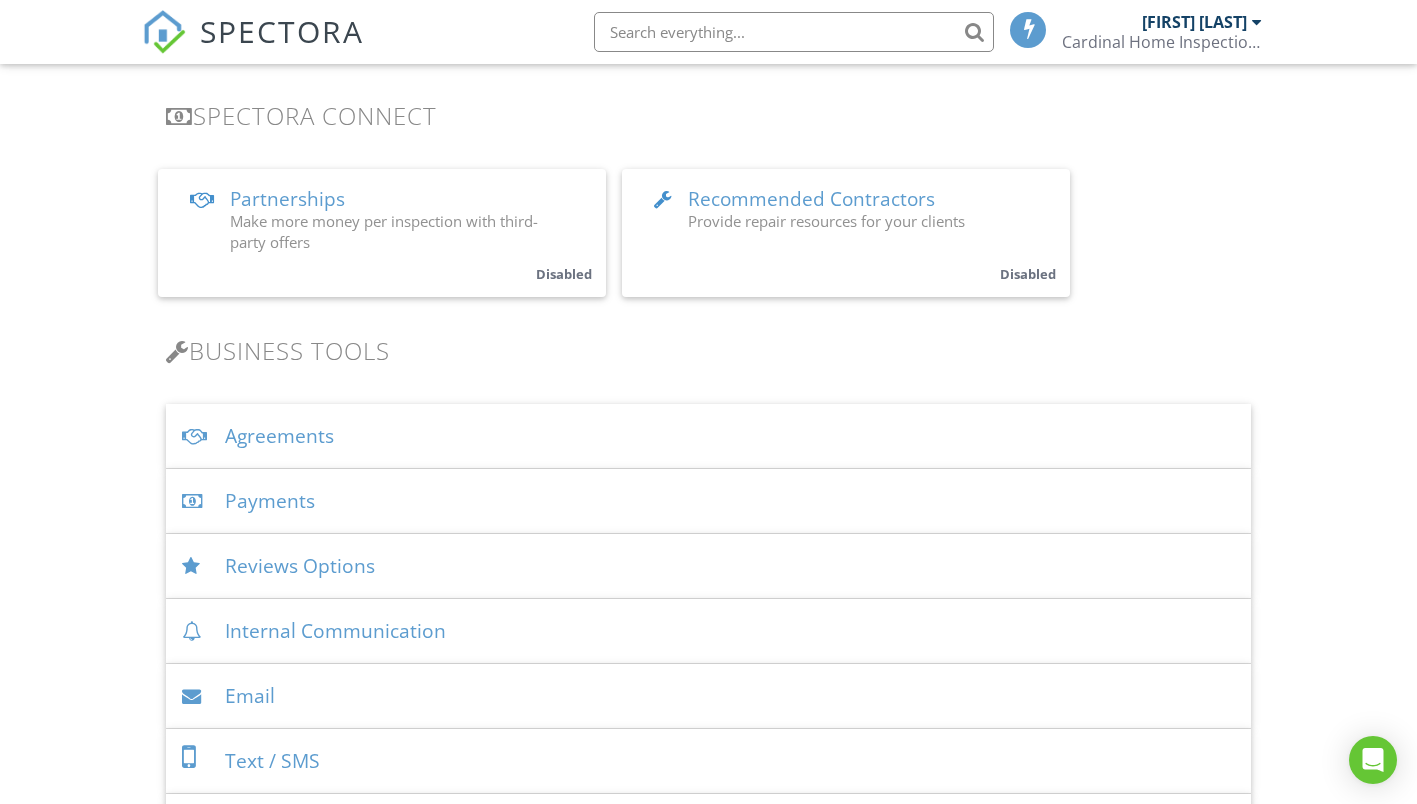 click on "Payments" at bounding box center (709, 501) 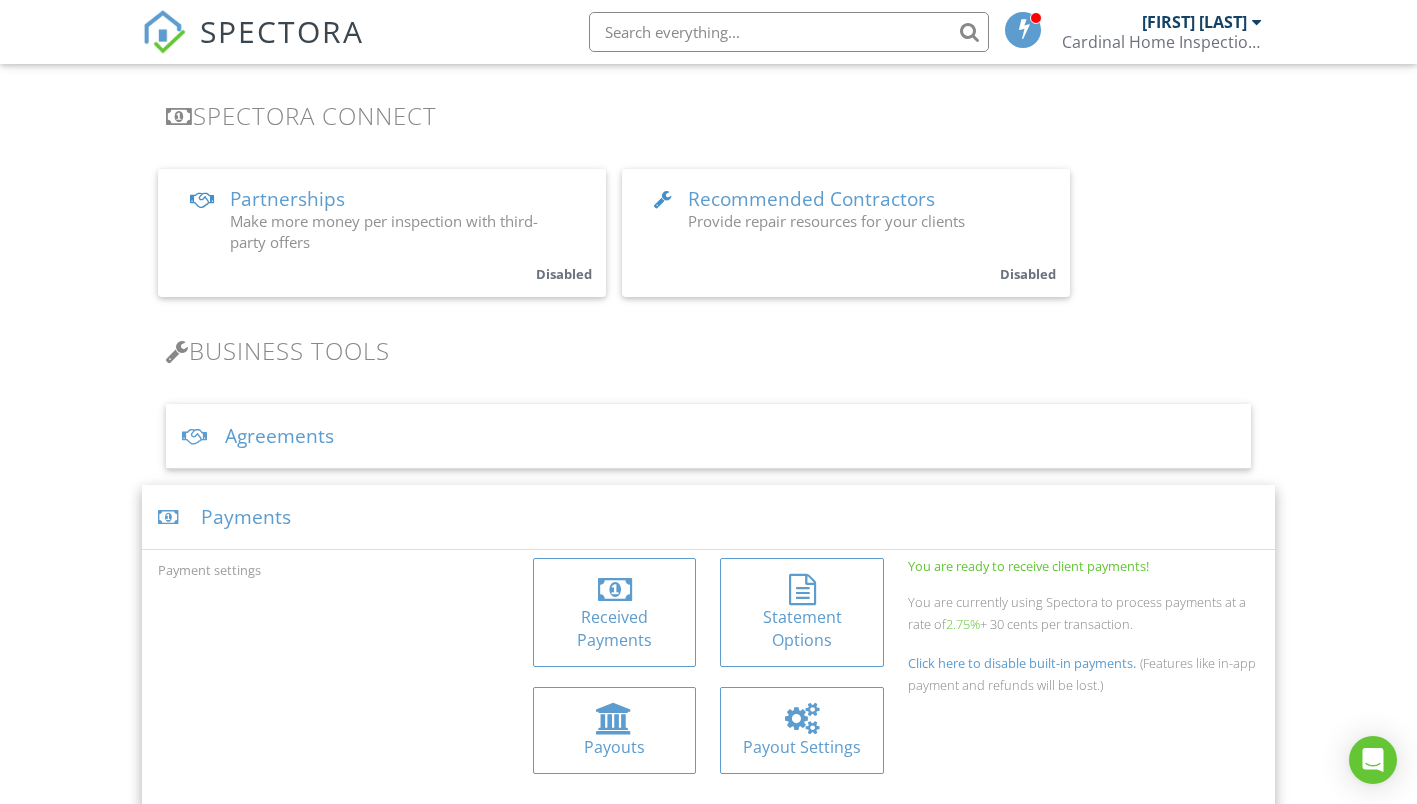 click on "Received Payments" at bounding box center (615, 628) 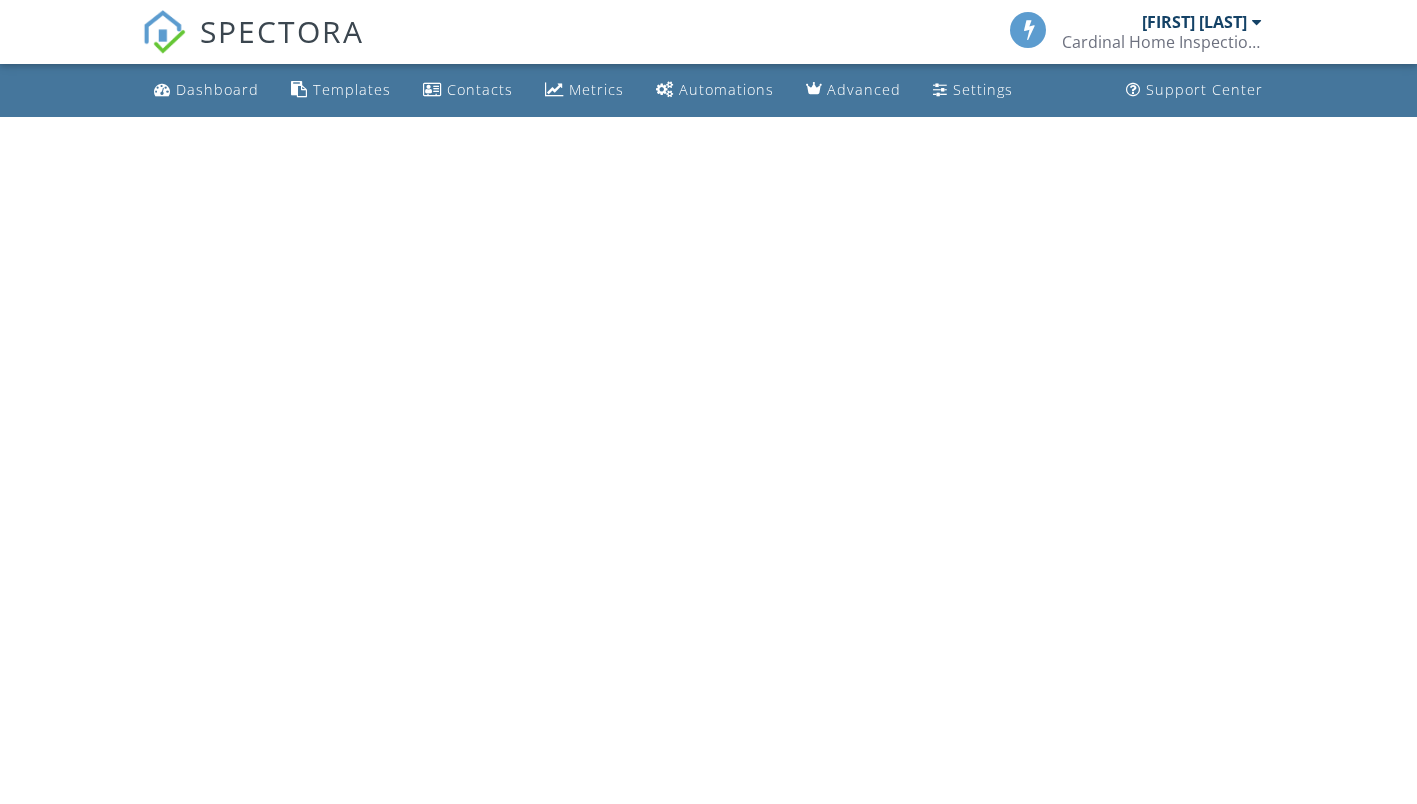 scroll, scrollTop: 0, scrollLeft: 0, axis: both 